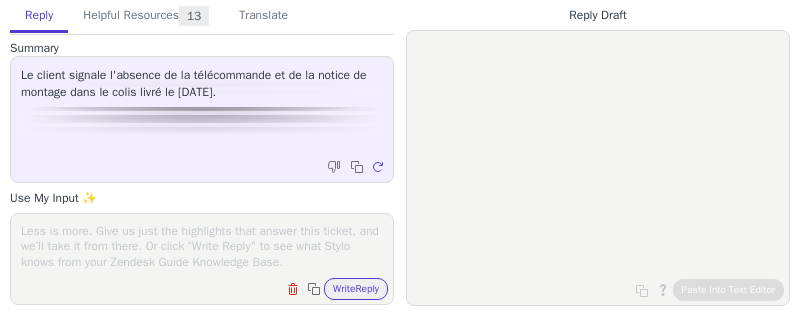 scroll, scrollTop: 0, scrollLeft: 0, axis: both 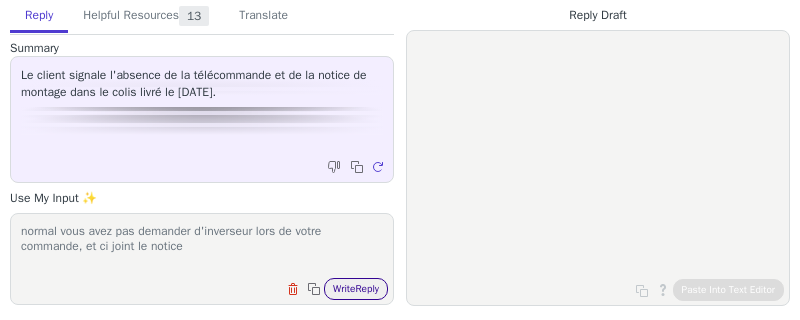 type on "normal vous avez pas demander d'inverseur lors de votre commande, et ci joint le notice" 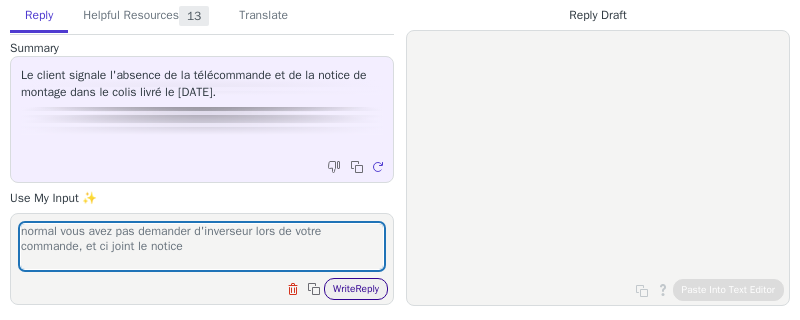 click on "Write  Reply" at bounding box center [356, 289] 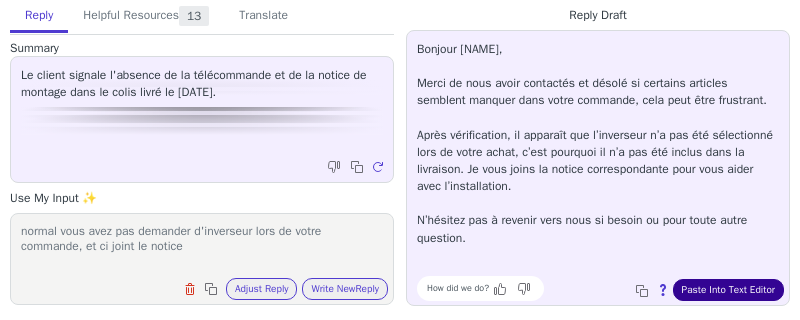 click on "Paste Into Text Editor" at bounding box center [728, 290] 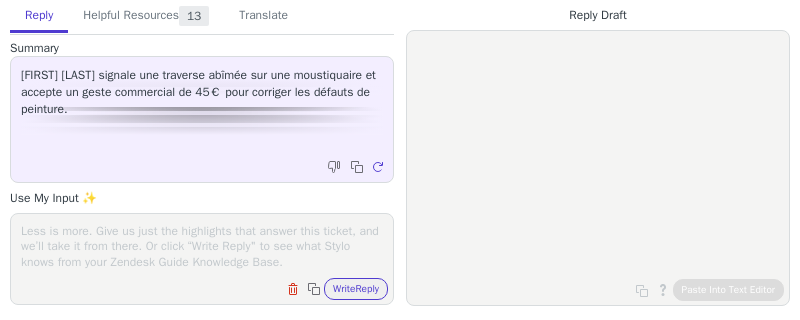 scroll, scrollTop: 0, scrollLeft: 0, axis: both 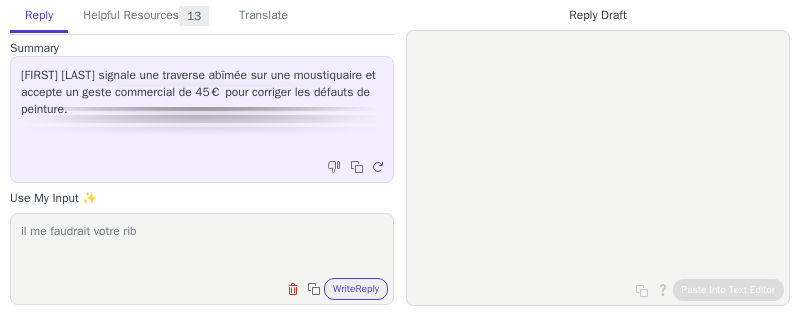 type on "il me faudrait votre rib" 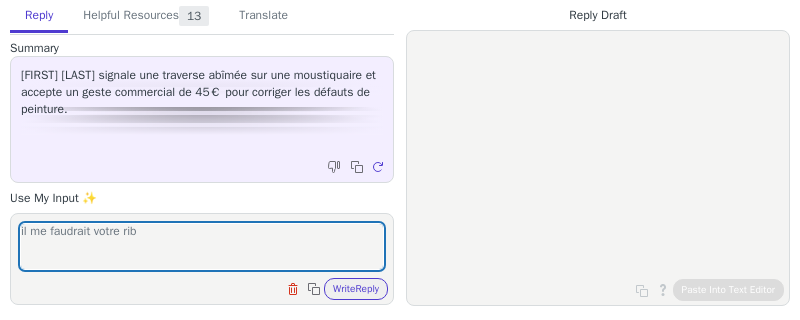 click on "Clear field Copy to clipboard Write  Reply" at bounding box center [212, 287] 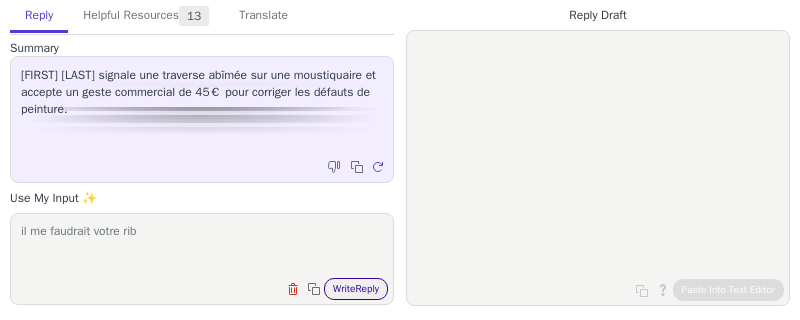 click on "Write  Reply" at bounding box center [356, 289] 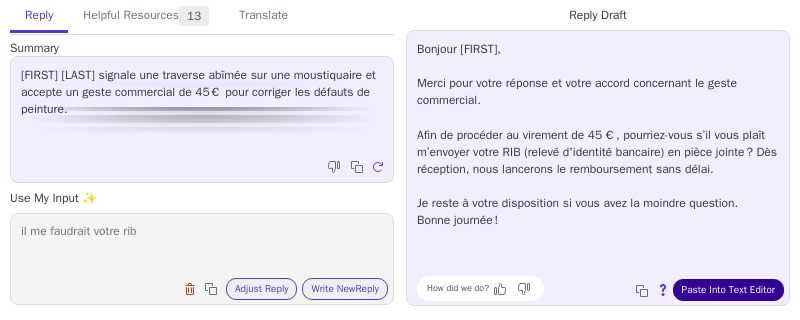 click on "Paste Into Text Editor" at bounding box center [728, 290] 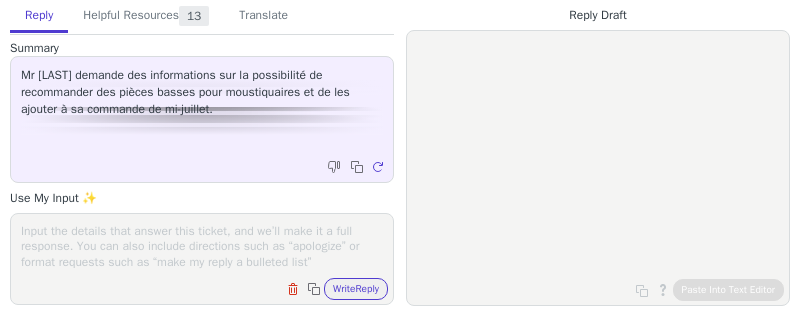 scroll, scrollTop: 0, scrollLeft: 0, axis: both 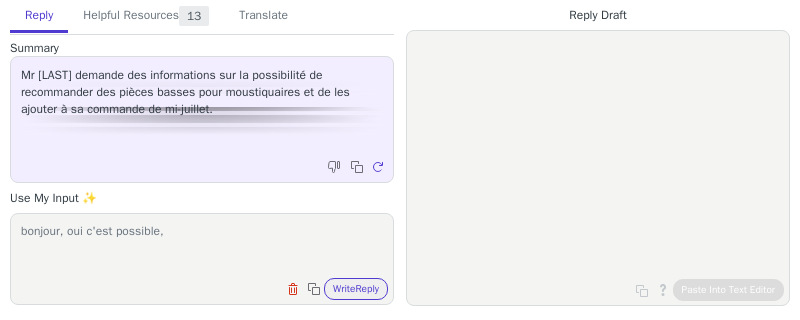 paste on "https://avosdim.com/embouts-de-glissiere-pour-moustiquaire-enroulable-avosdim-luxe-verticale.html" 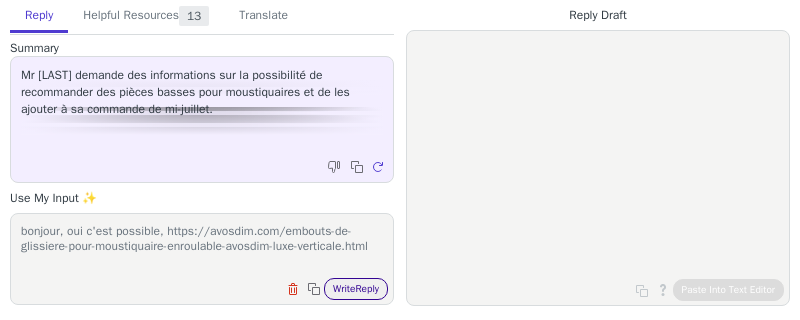 type on "bonjour, oui c'est possible, https://avosdim.com/embouts-de-glissiere-pour-moustiquaire-enroulable-avosdim-luxe-verticale.html" 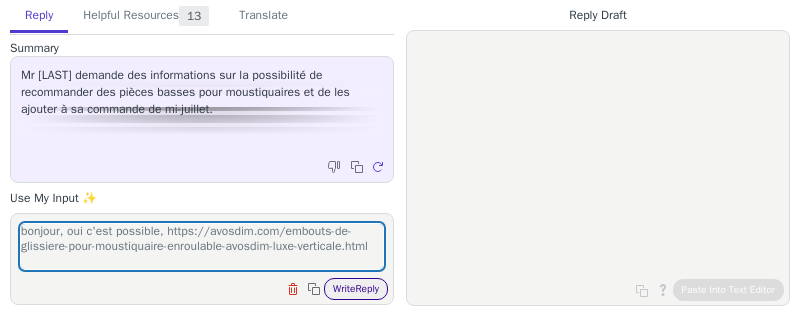 click on "Write  Reply" at bounding box center [356, 289] 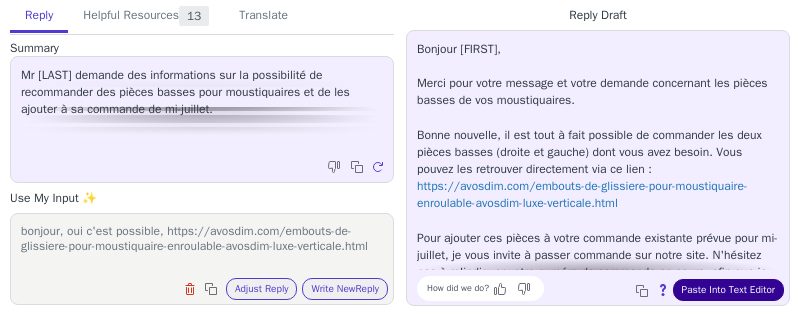 click on "Paste Into Text Editor" at bounding box center [728, 290] 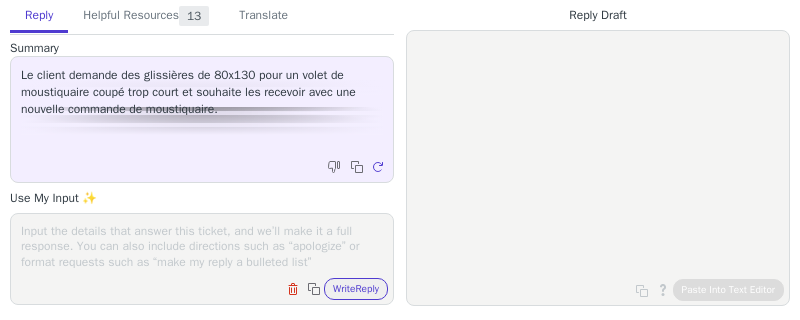 scroll, scrollTop: 0, scrollLeft: 0, axis: both 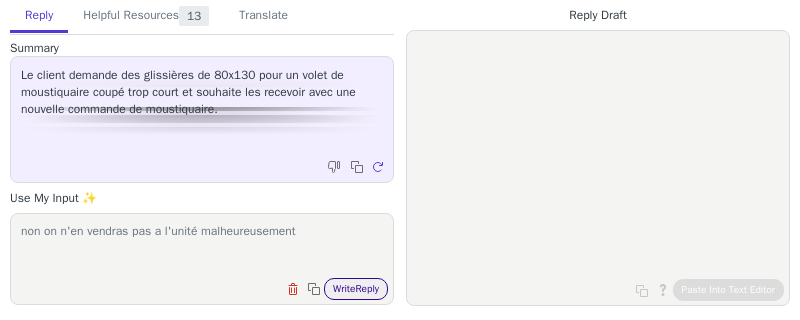 type on "non on n'en vendras pas a l'unité malheureusement" 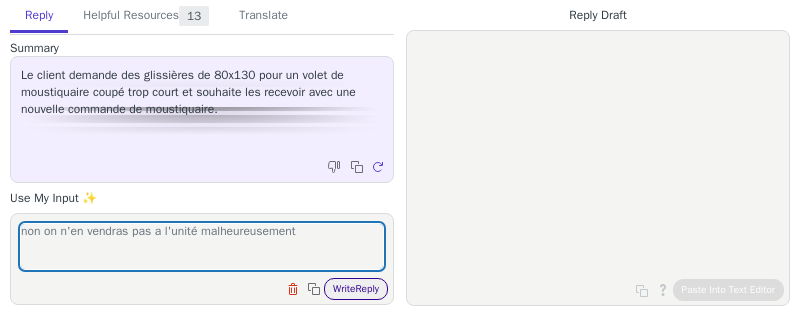 click on "Write  Reply" at bounding box center (356, 289) 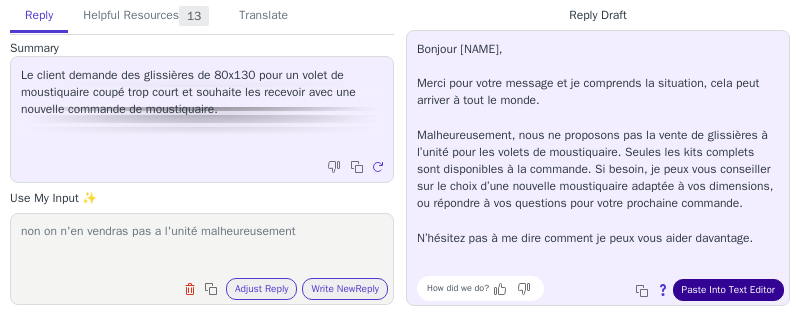 click on "Paste Into Text Editor" at bounding box center [728, 290] 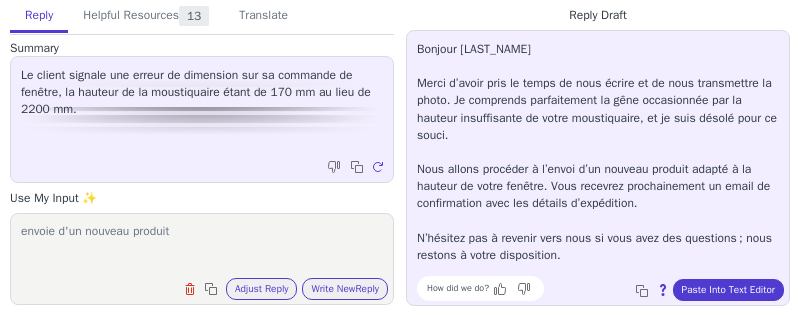 scroll, scrollTop: 0, scrollLeft: 0, axis: both 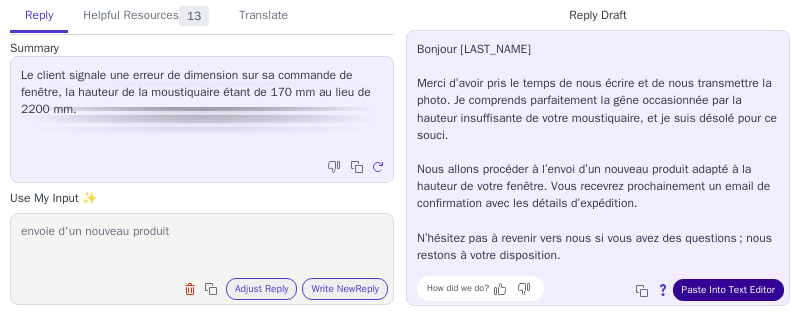 click on "Paste Into Text Editor" at bounding box center [728, 290] 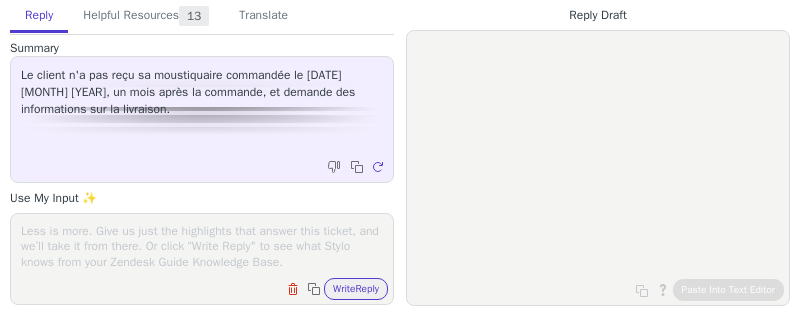 scroll, scrollTop: 0, scrollLeft: 0, axis: both 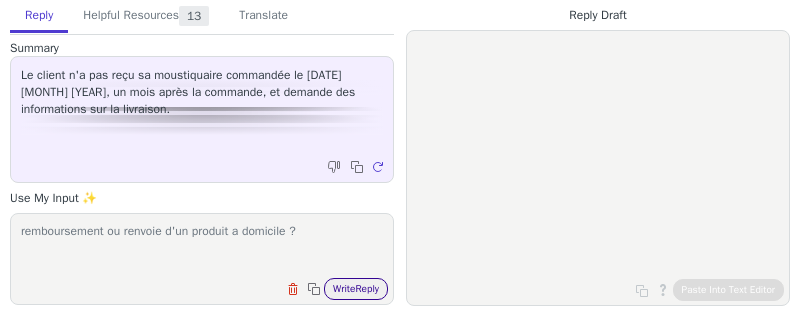 type on "remboursement ou renvoie d'un produit a domicile ?" 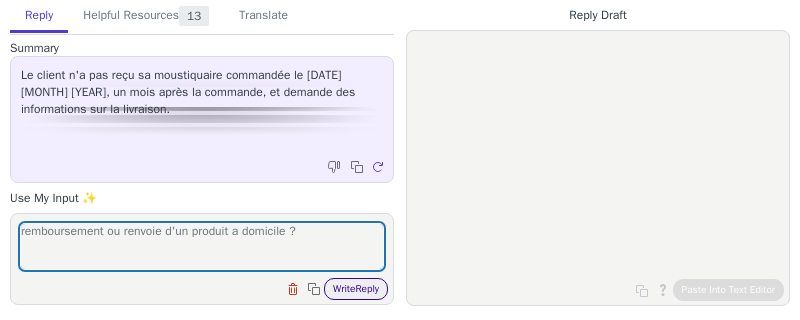 click on "Write  Reply" at bounding box center (356, 289) 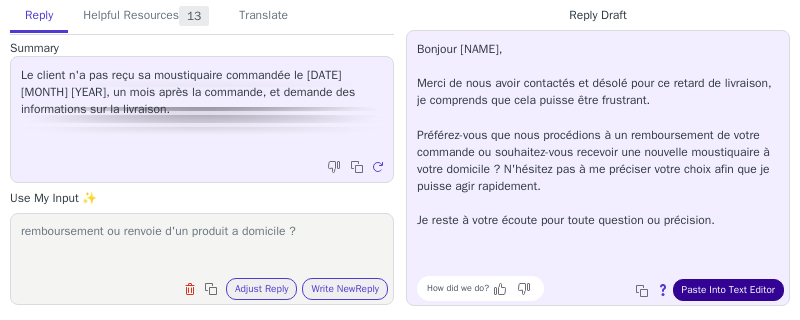 click on "Paste Into Text Editor" at bounding box center (728, 290) 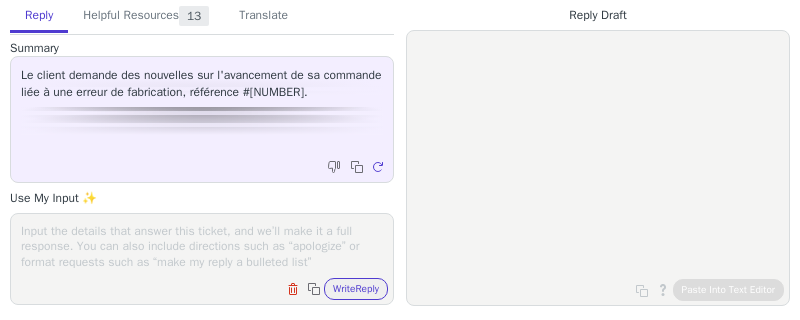 scroll, scrollTop: 0, scrollLeft: 0, axis: both 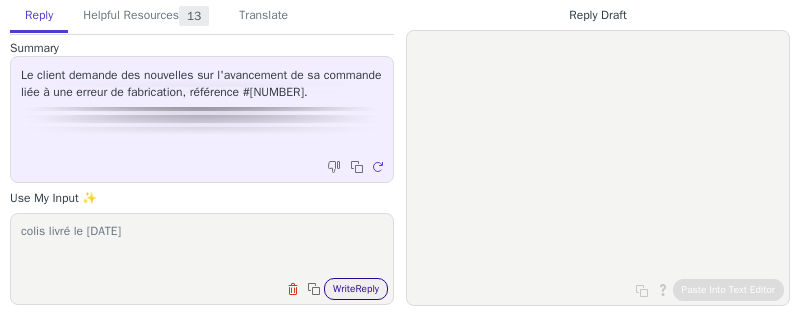 type on "colis livré le [DATE]" 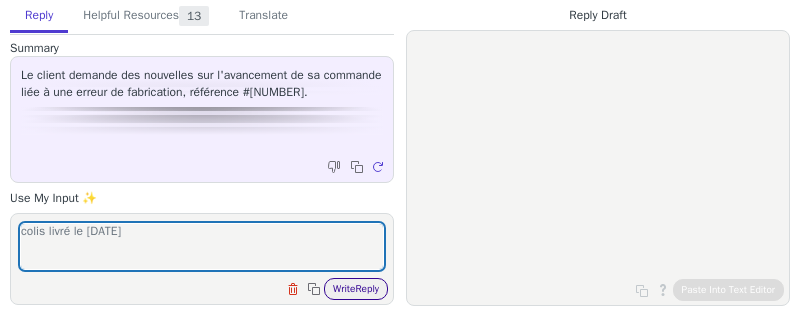 click on "Write  Reply" at bounding box center (356, 289) 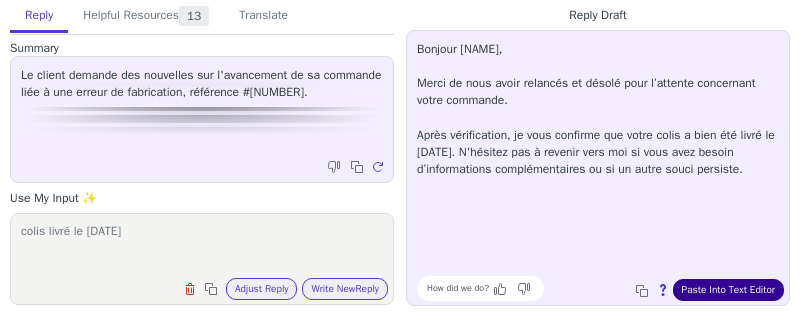 click on "Paste Into Text Editor" at bounding box center [728, 290] 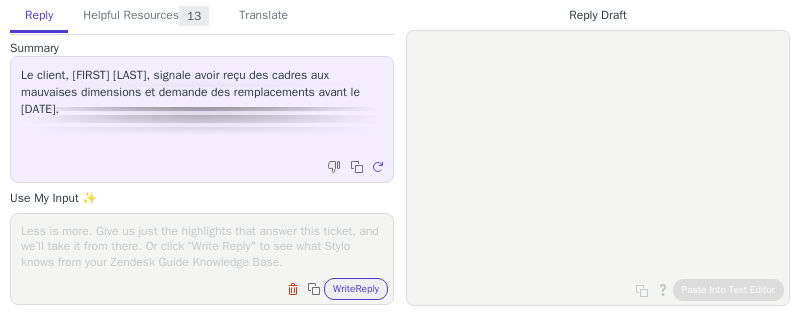 scroll, scrollTop: 0, scrollLeft: 0, axis: both 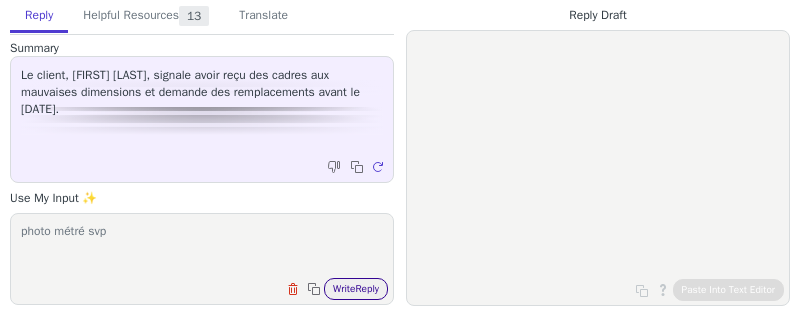 type on "photo métré svp" 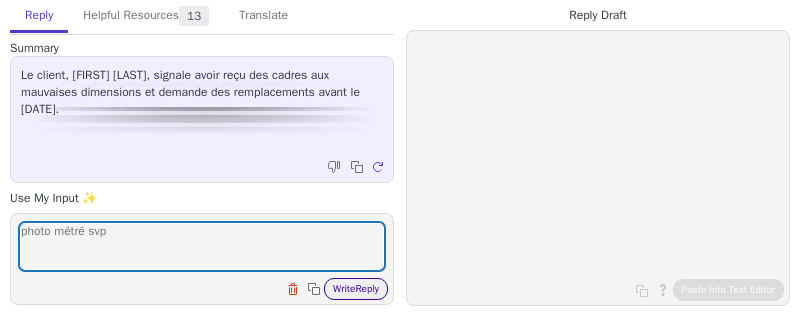 click on "Write  Reply" at bounding box center [356, 289] 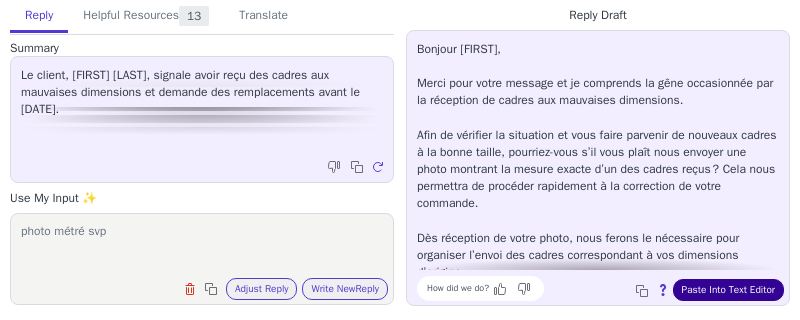 click on "Paste Into Text Editor" at bounding box center [728, 290] 